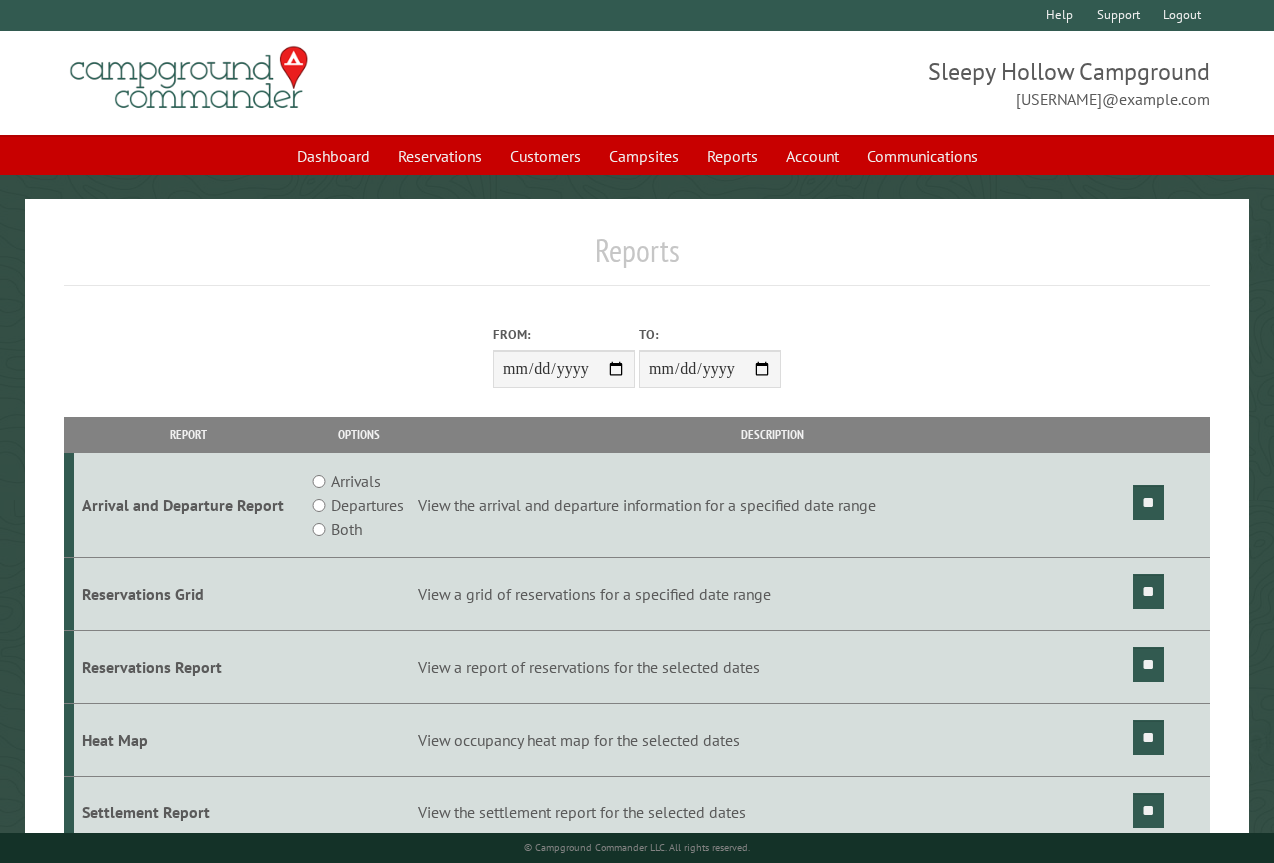 scroll, scrollTop: 0, scrollLeft: 0, axis: both 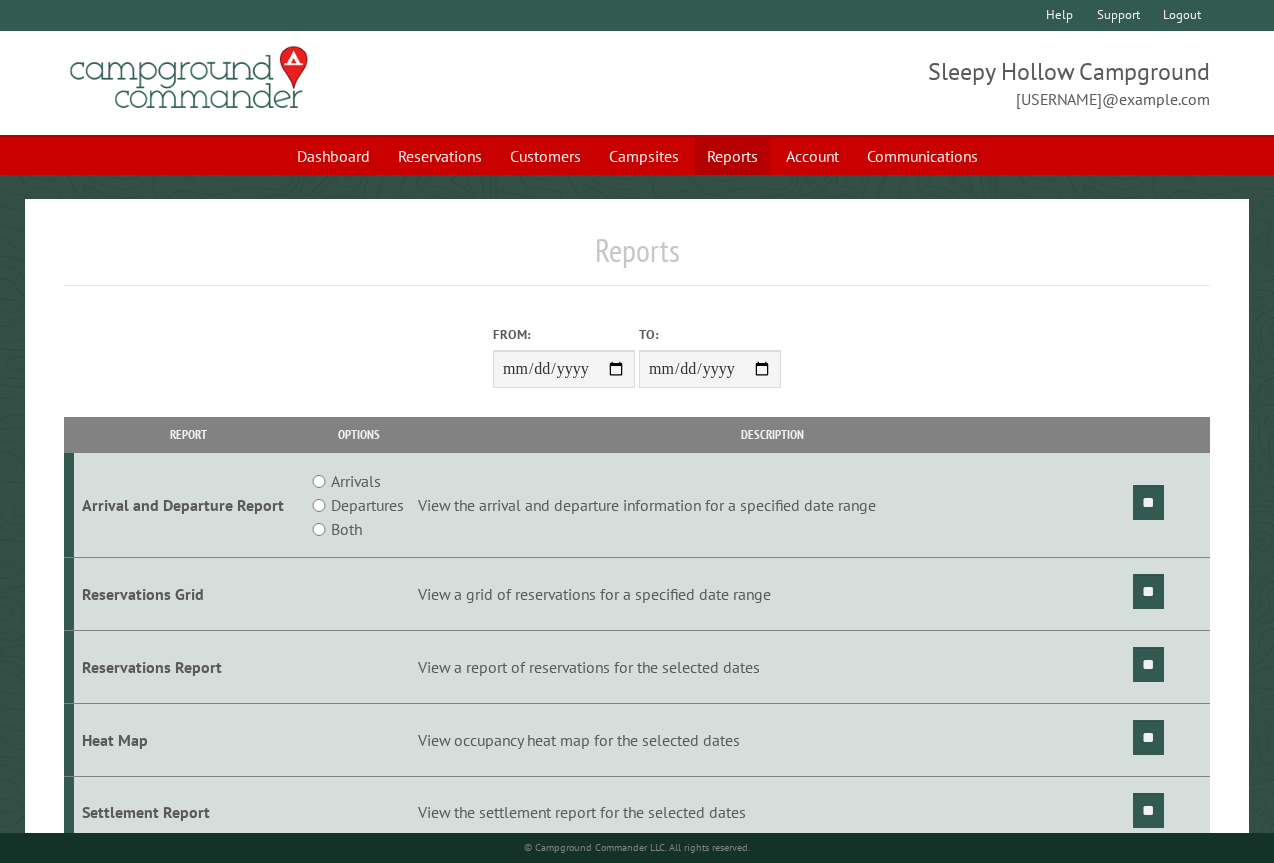 click on "Reports" at bounding box center (732, 156) 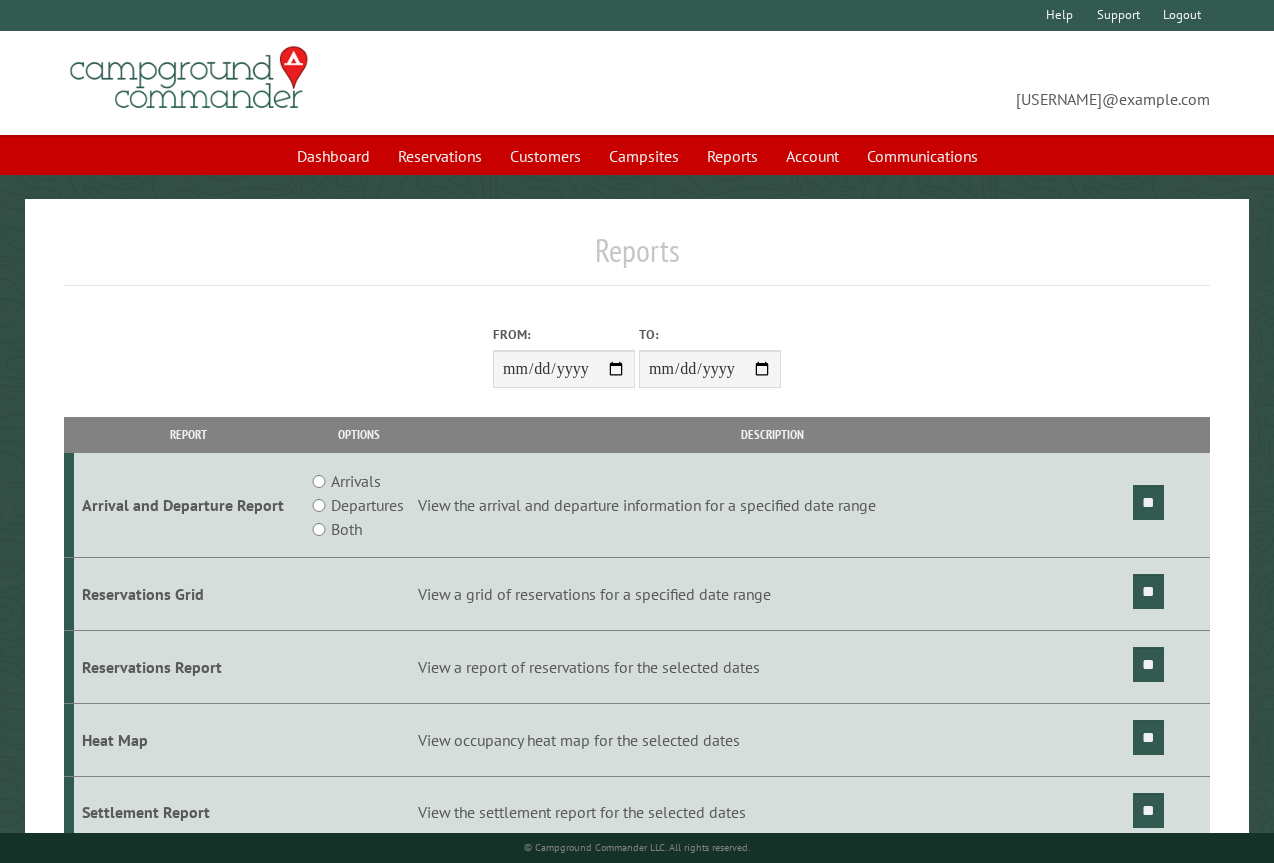 scroll, scrollTop: 0, scrollLeft: 0, axis: both 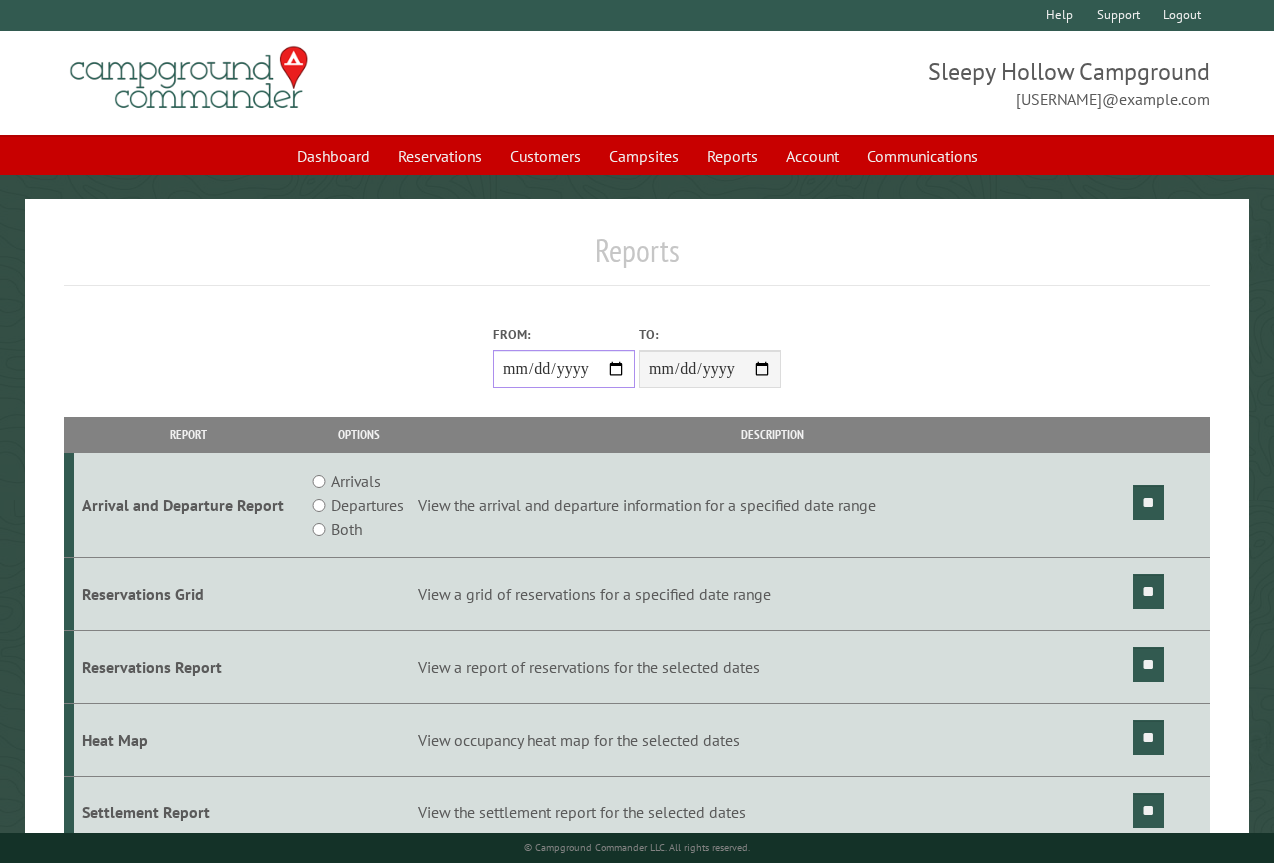 click on "From:" at bounding box center [564, 369] 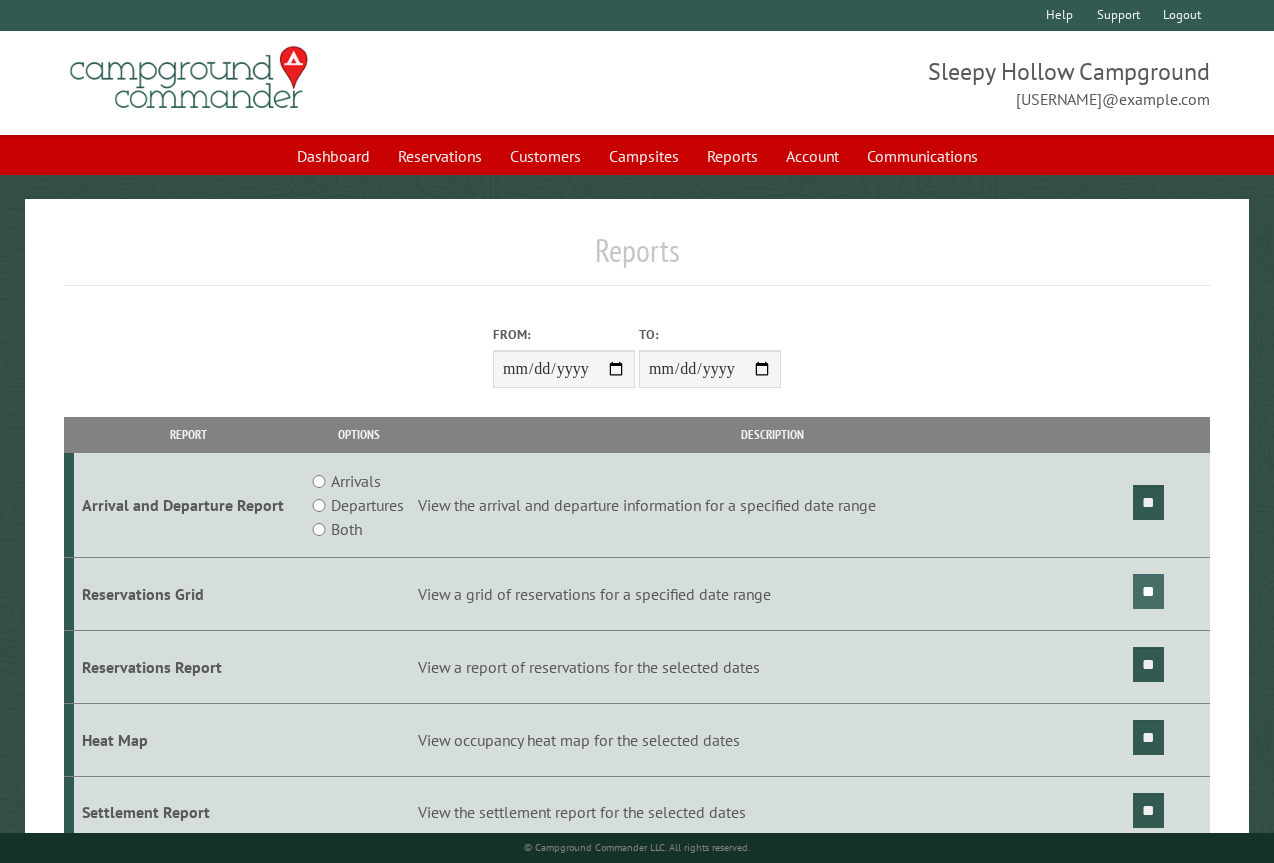 click on "**" at bounding box center [1148, 591] 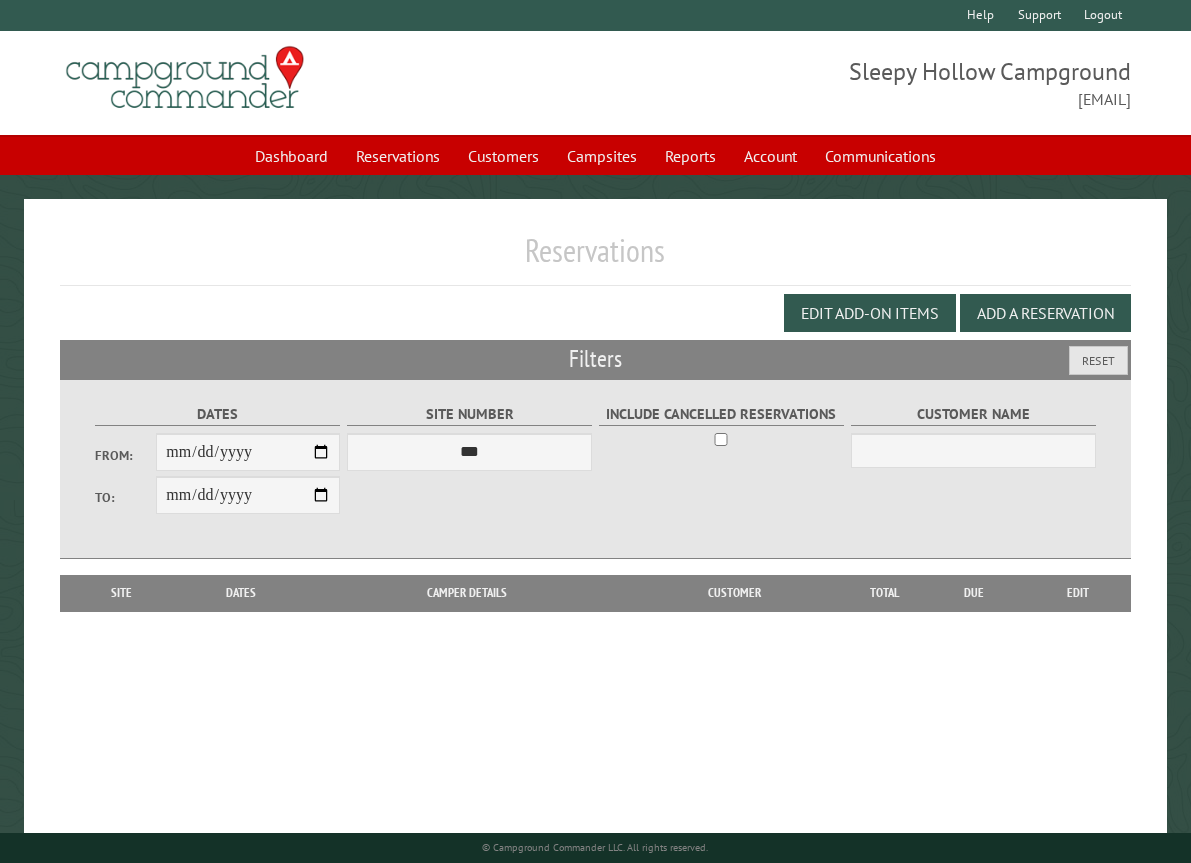 scroll, scrollTop: 0, scrollLeft: 0, axis: both 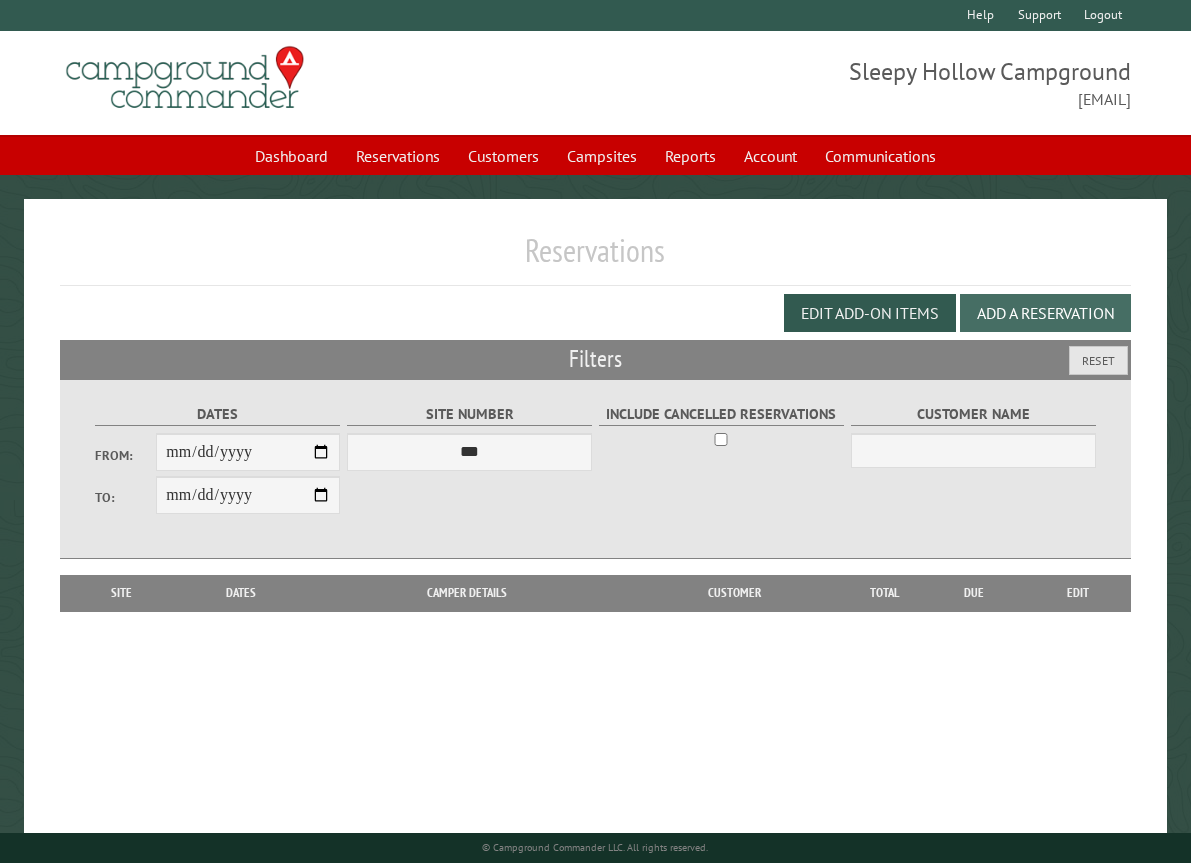 click on "Add a Reservation" at bounding box center (1045, 313) 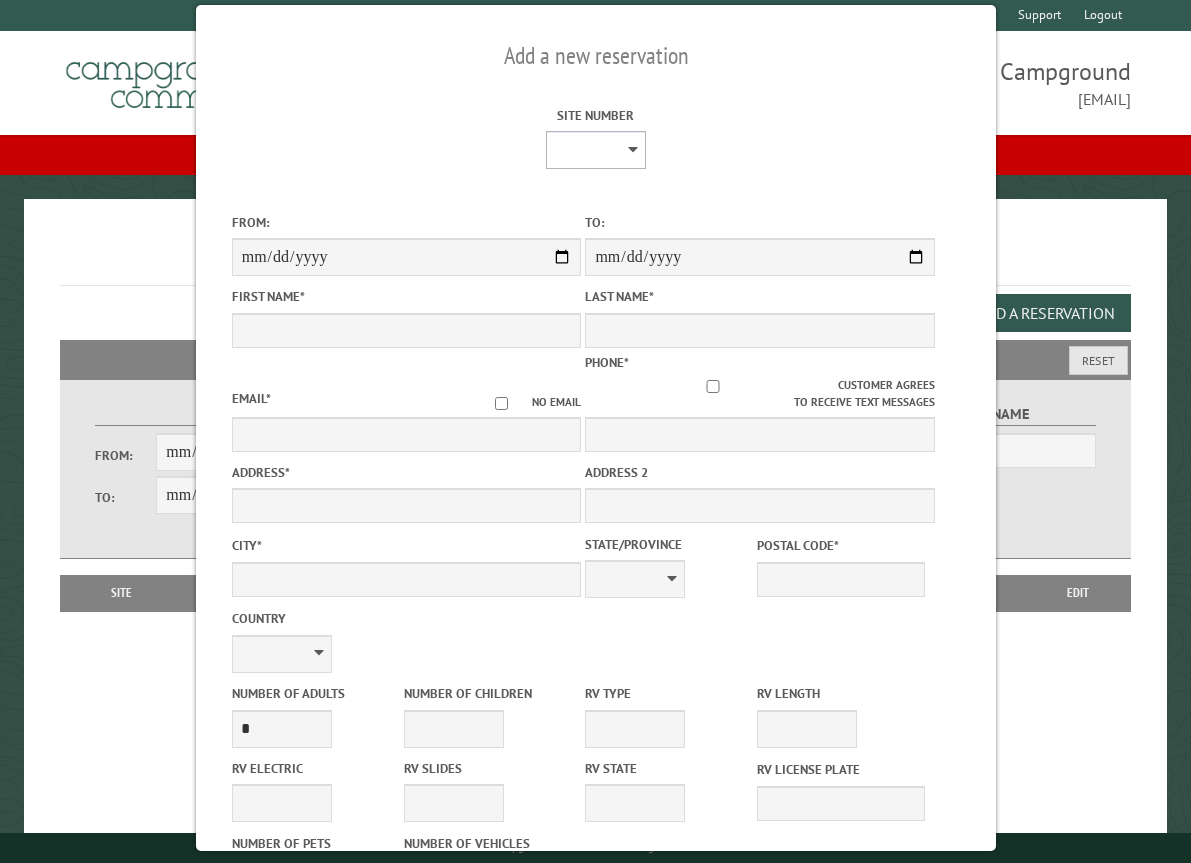 click on "* * * * * * * * * ** *** *** ** ** ** ** ** ** ** ** ** ** *** *** ** ** ** ** ** ** ** ** ** ** *** *** ** ** ** ** ** ** ** ** *** *** ** ** ** ** ** ** *** *** ** ** ** ** ** *** ** ** ** ** ** ** ** ** ** ** ** ** ** ** ** ** ** ** ** ** ** ** ** ** **" at bounding box center [595, 150] 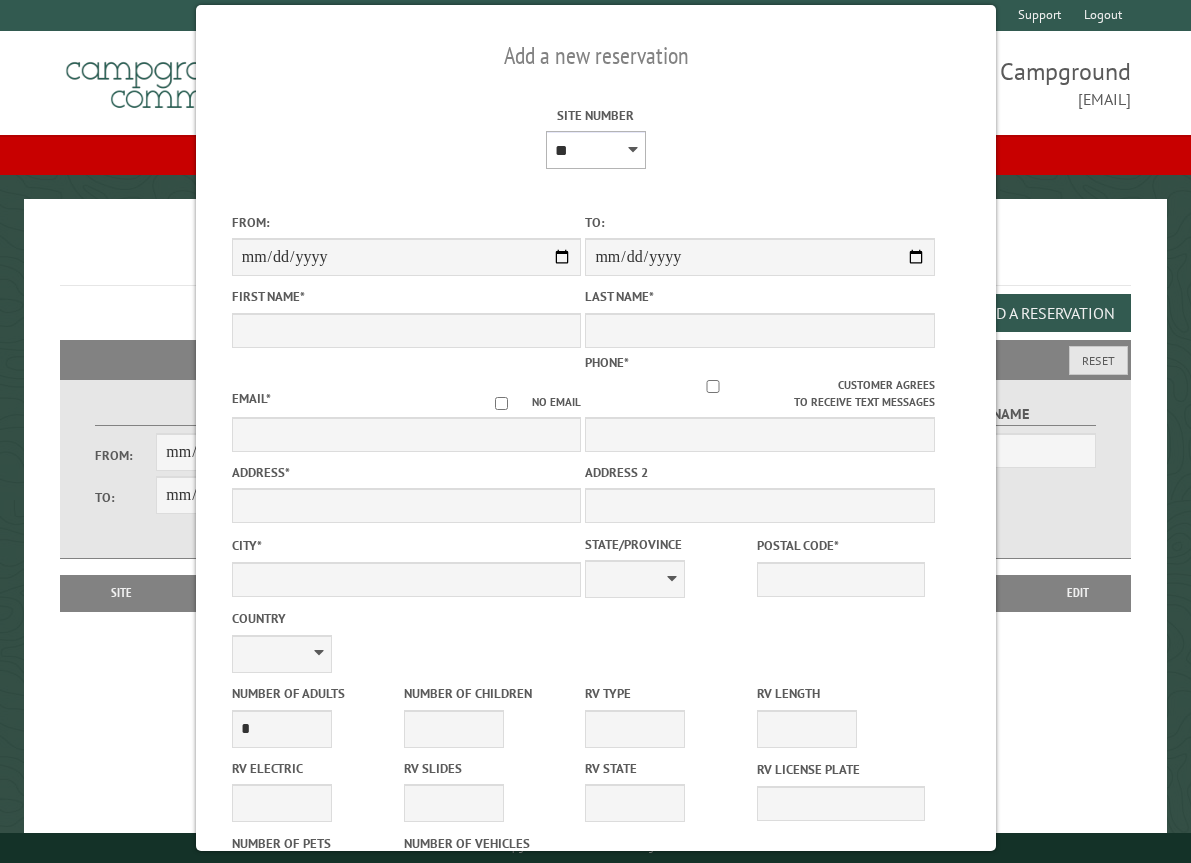 click on "* * * * * * * * * ** *** *** ** ** ** ** ** ** ** ** ** ** *** *** ** ** ** ** ** ** ** ** ** ** *** *** ** ** ** ** ** ** ** ** *** *** ** ** ** ** ** ** *** *** ** ** ** ** ** *** ** ** ** ** ** ** ** ** ** ** ** ** ** ** ** ** ** ** ** ** ** ** ** ** **" at bounding box center (595, 150) 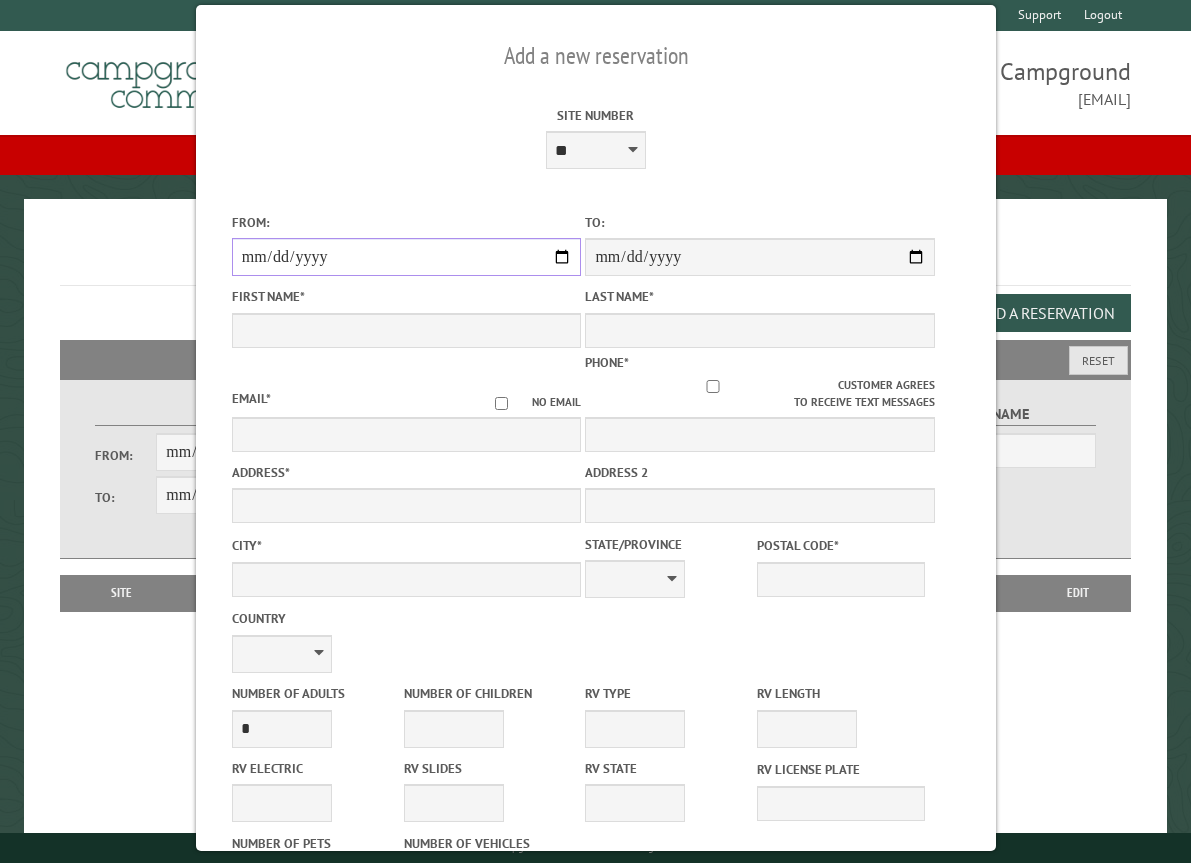 click on "From:" at bounding box center (406, 257) 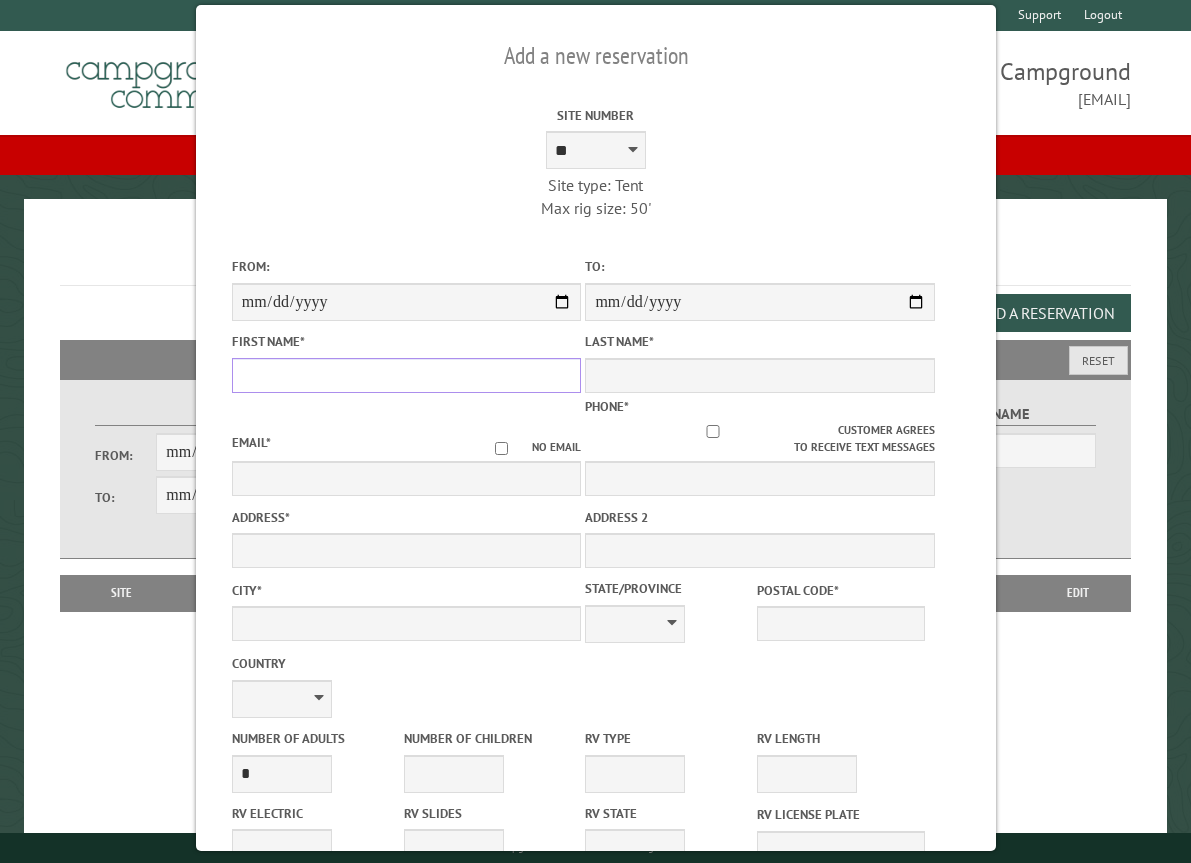 click on "First Name *" at bounding box center (406, 375) 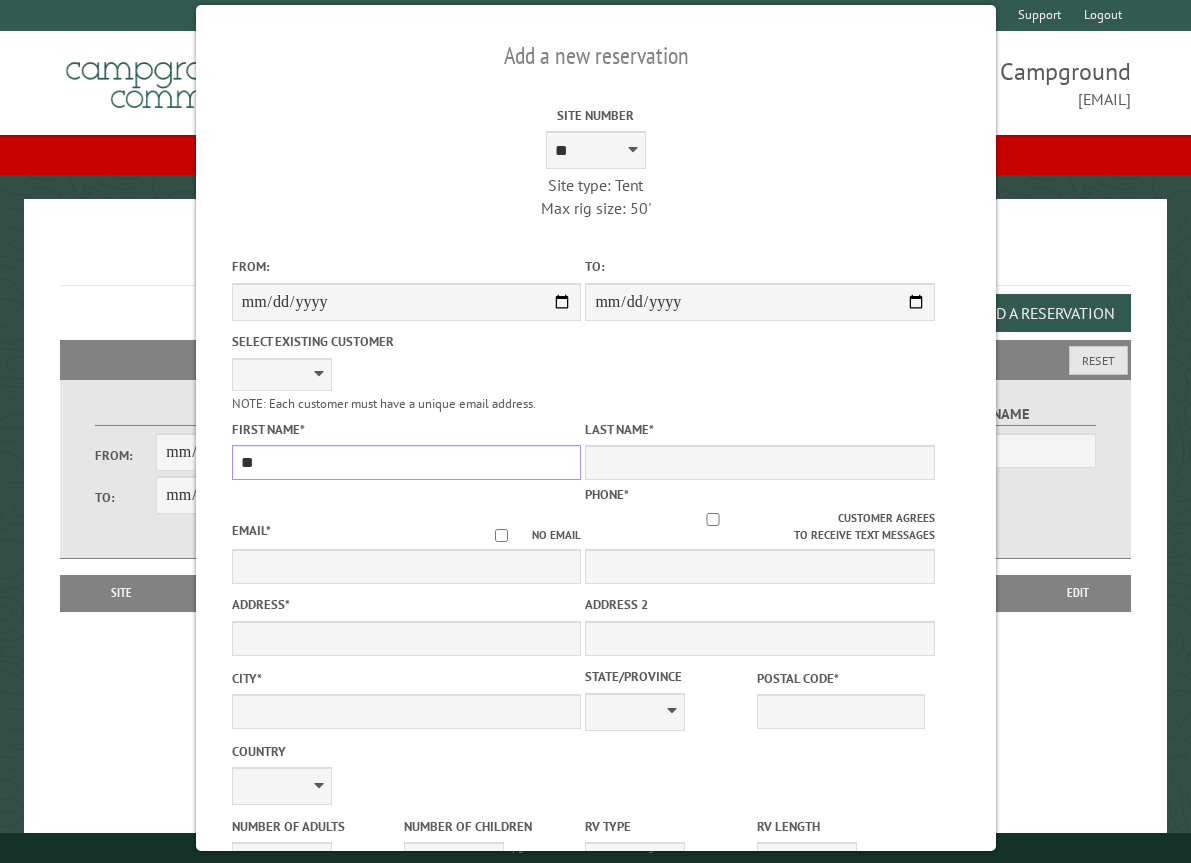 type on "*" 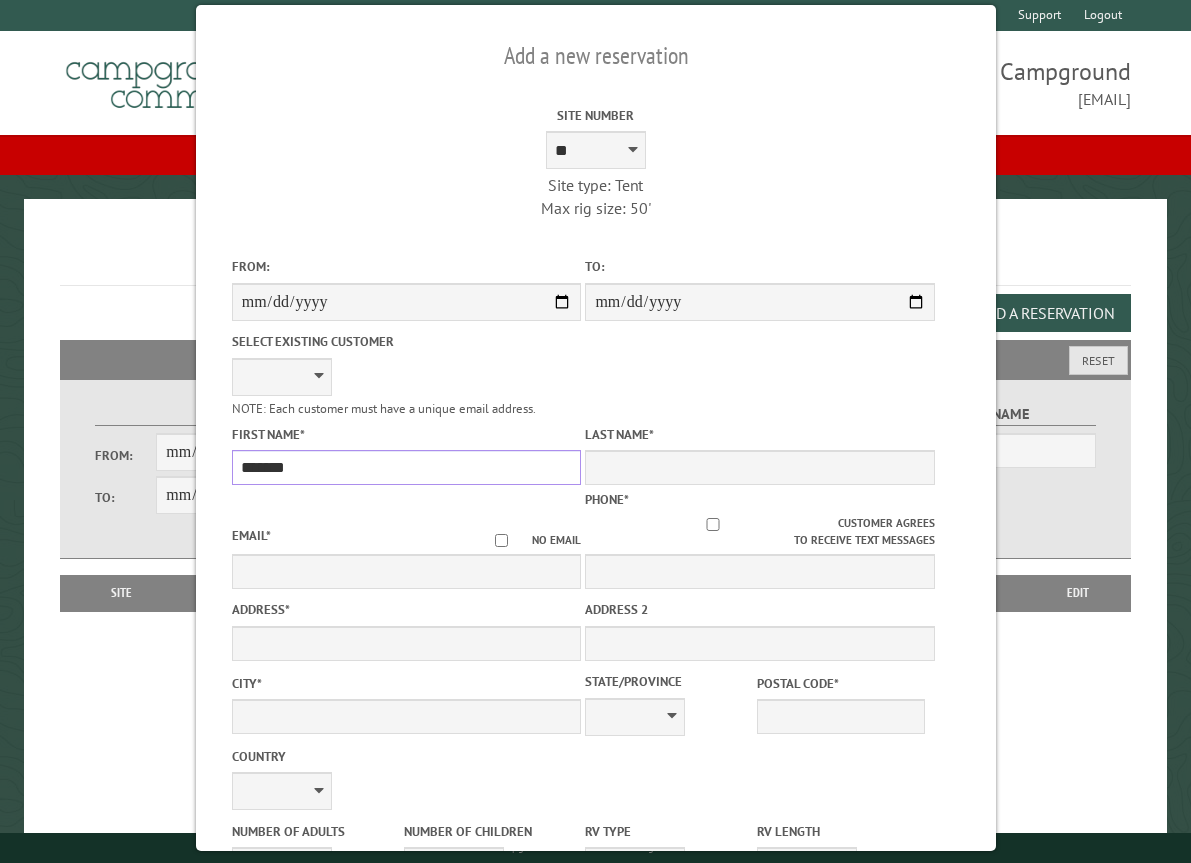 type on "*******" 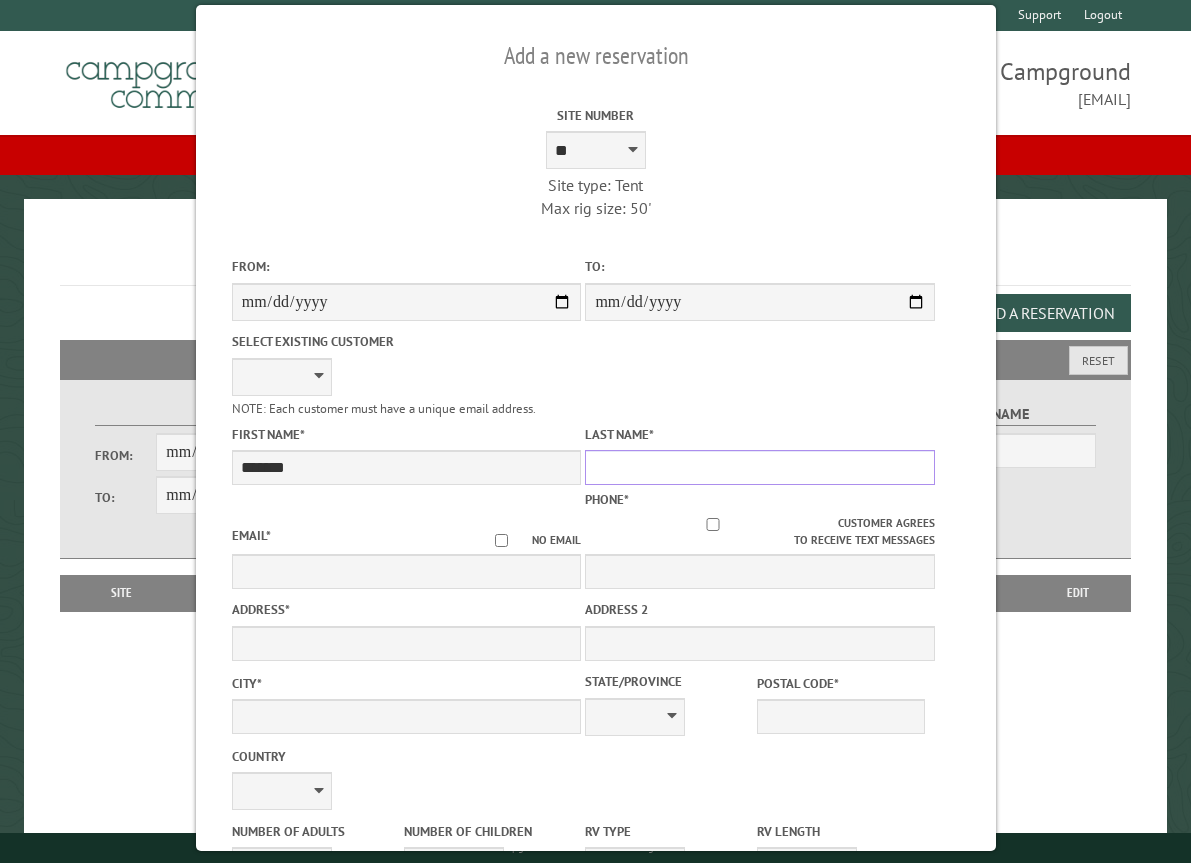 type on "*" 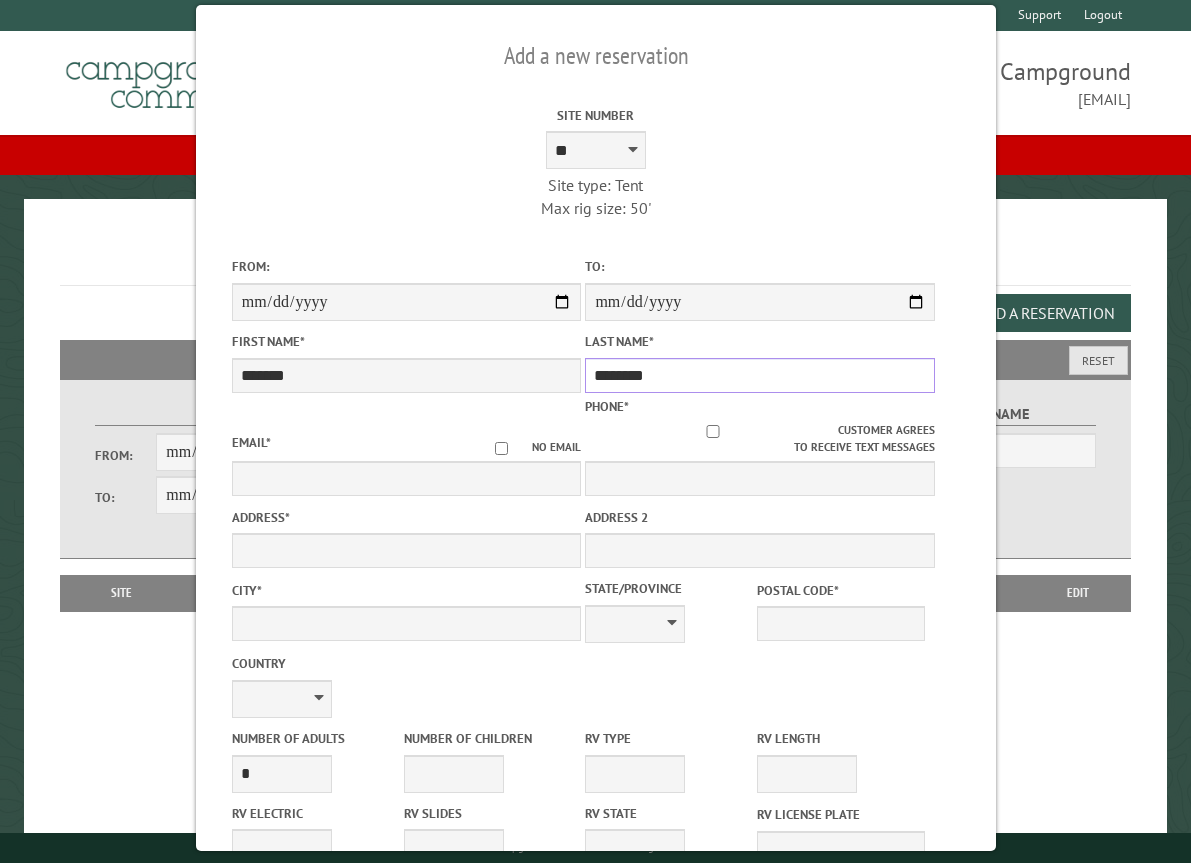 type on "********" 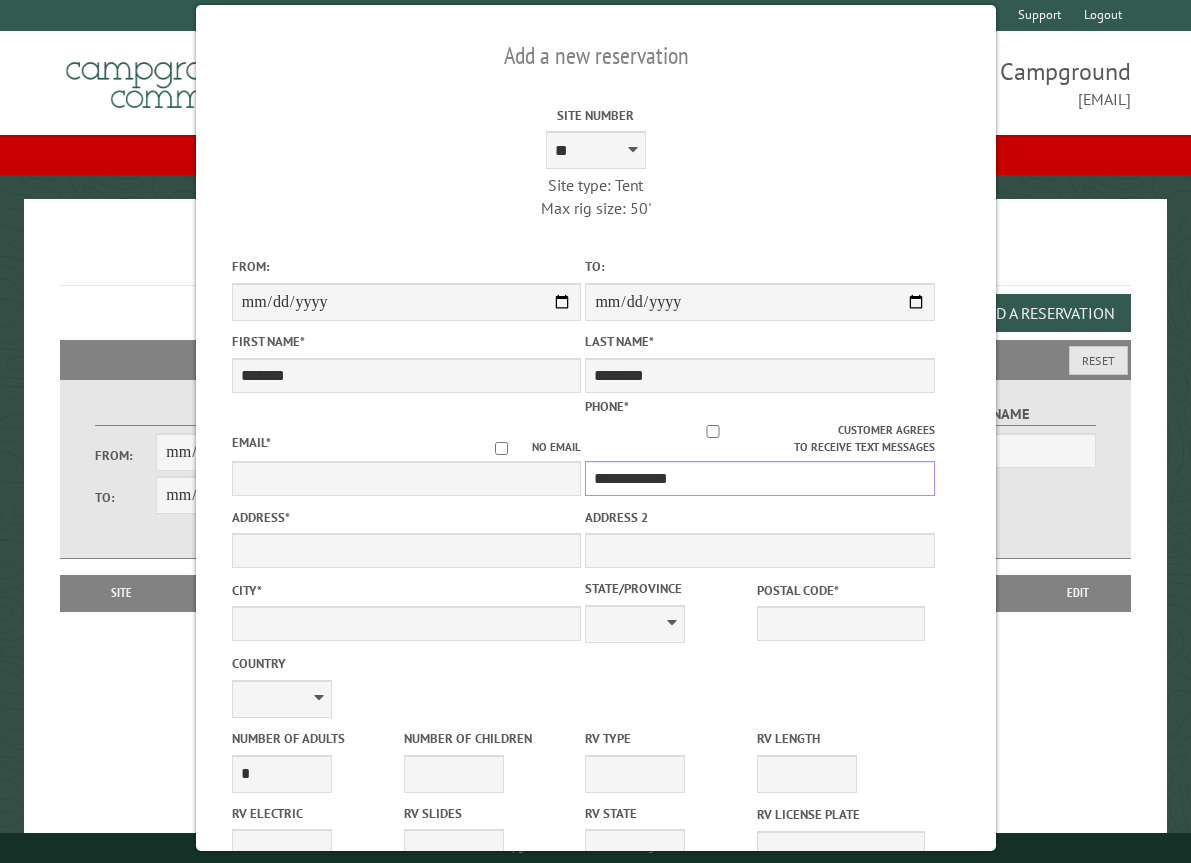 type on "**********" 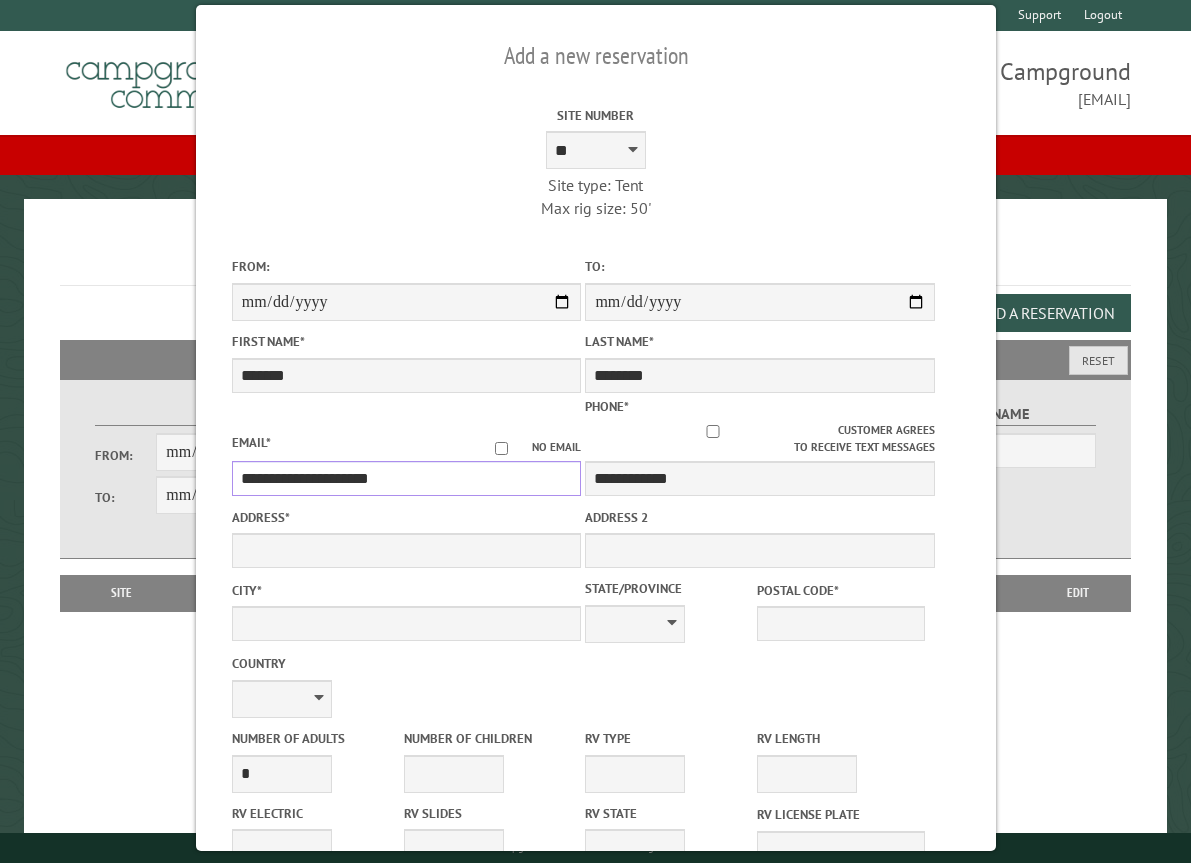 type on "**********" 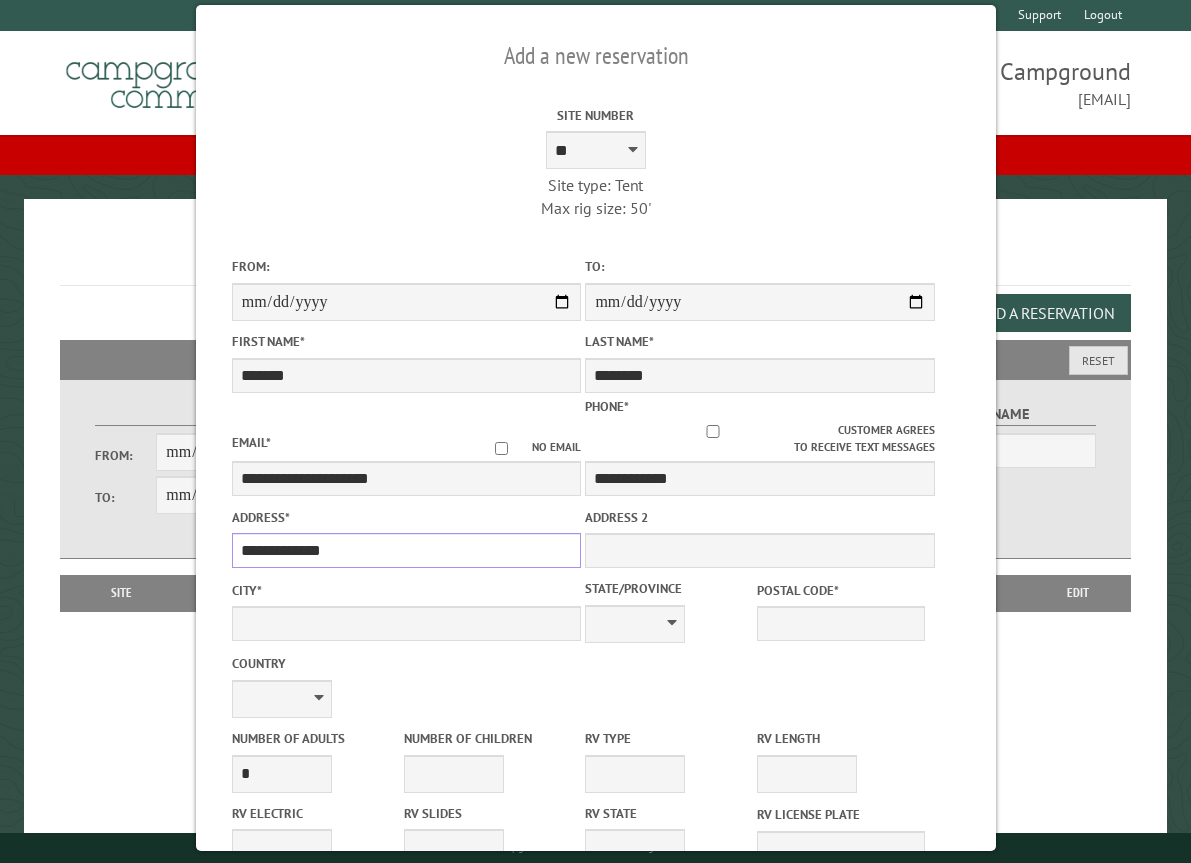 type on "**********" 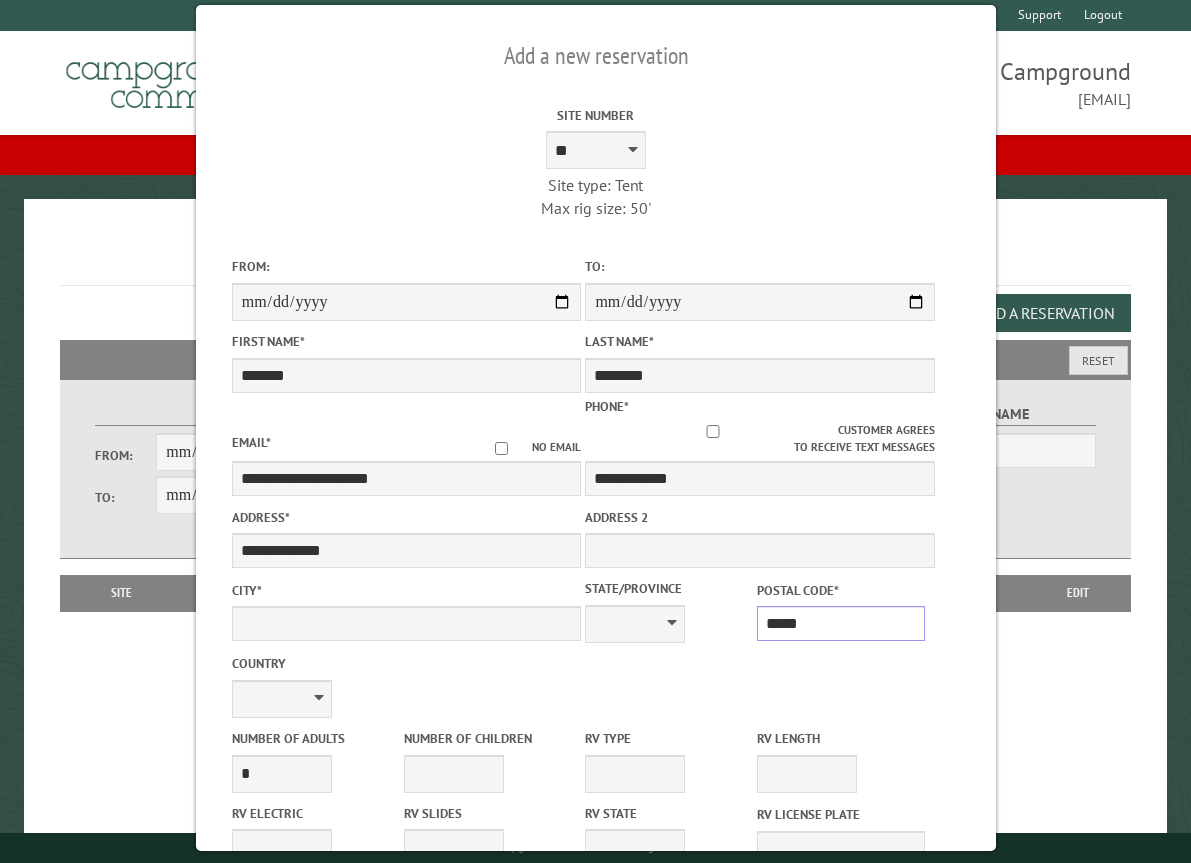 type on "*****" 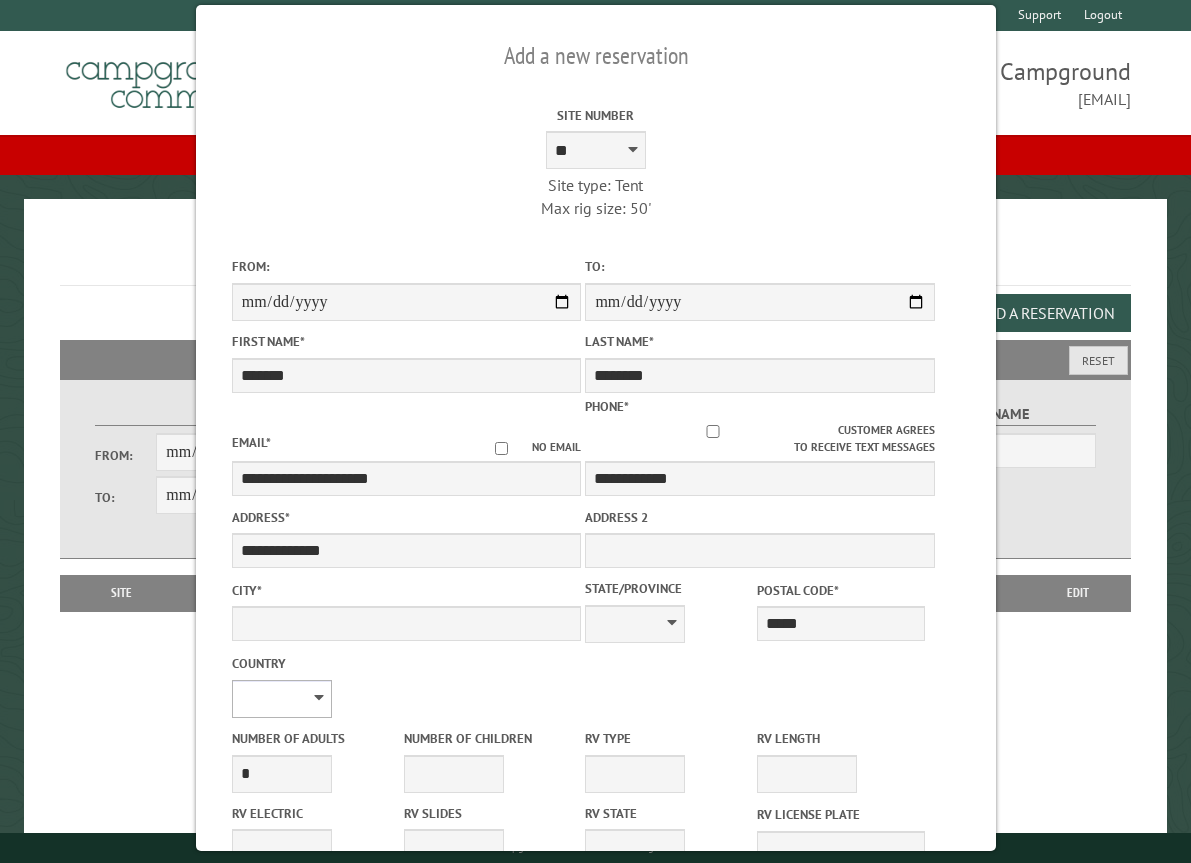 type on "**********" 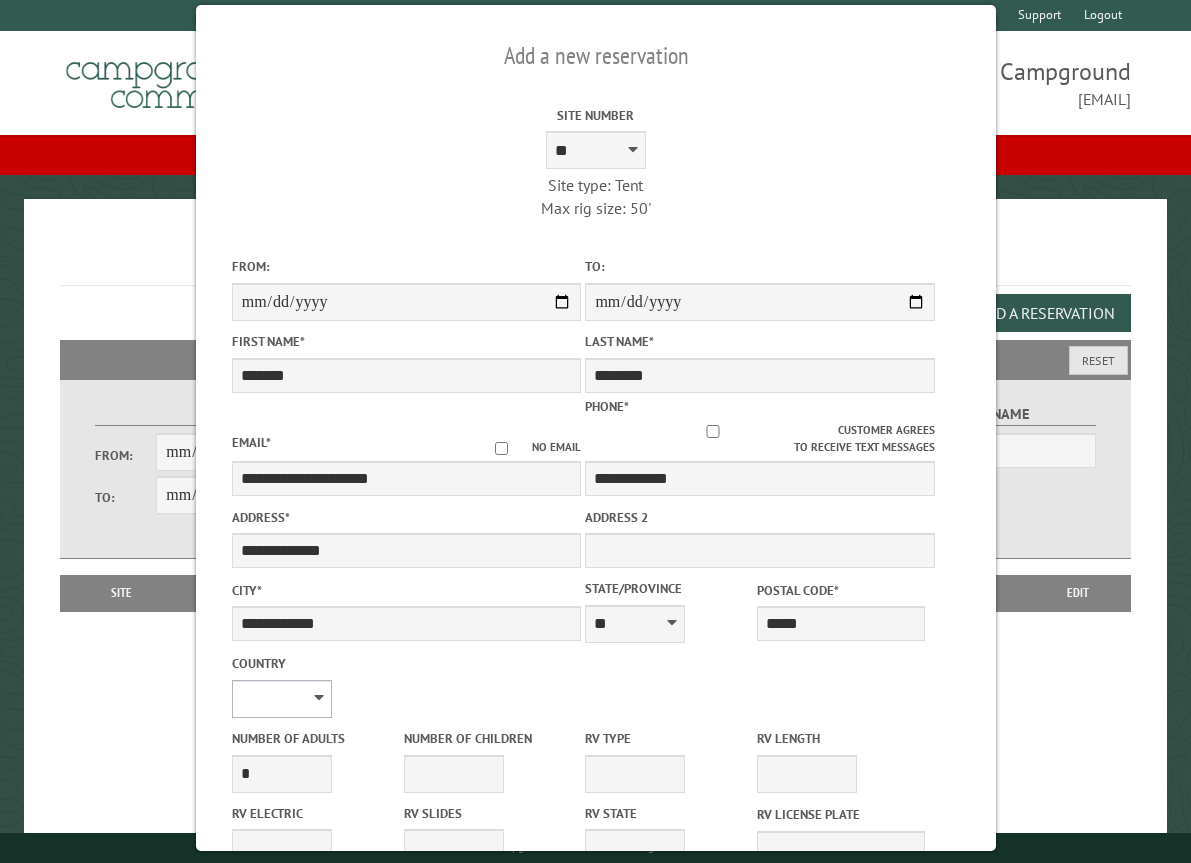select on "**" 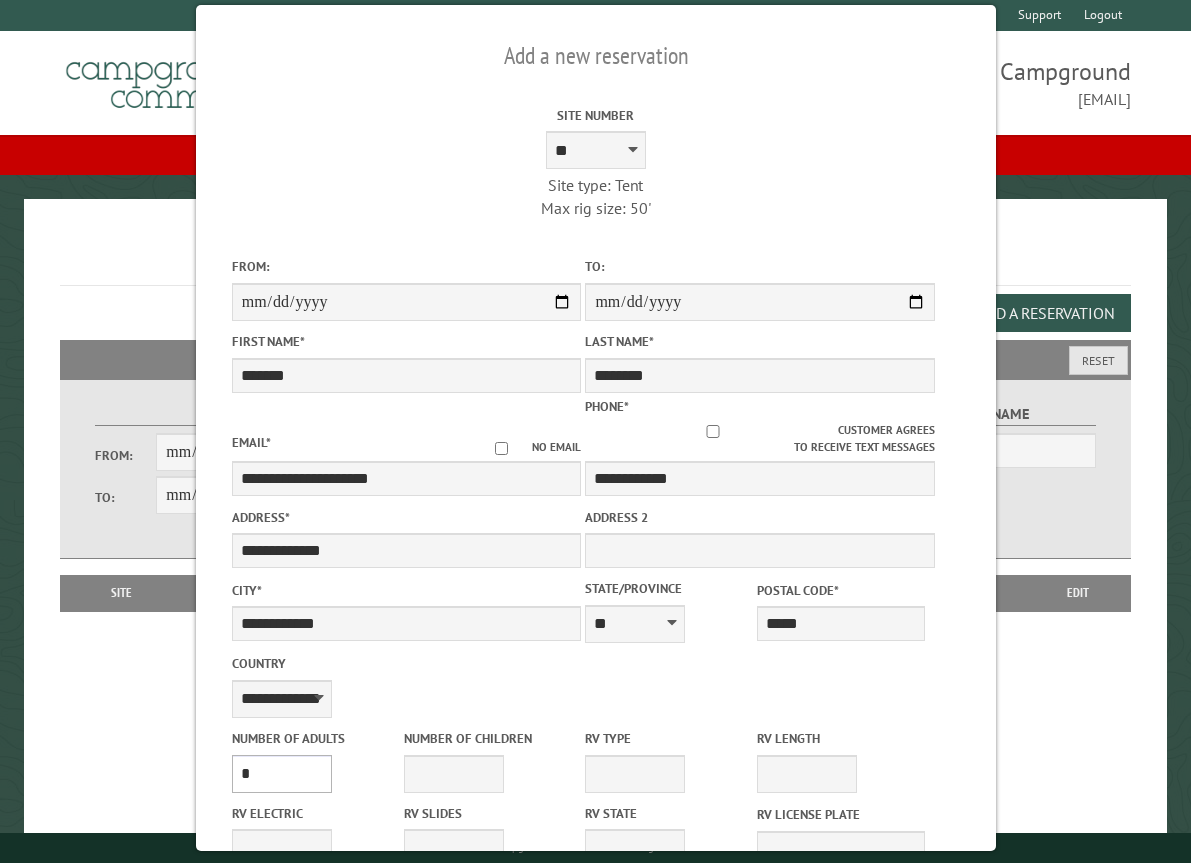 select on "*" 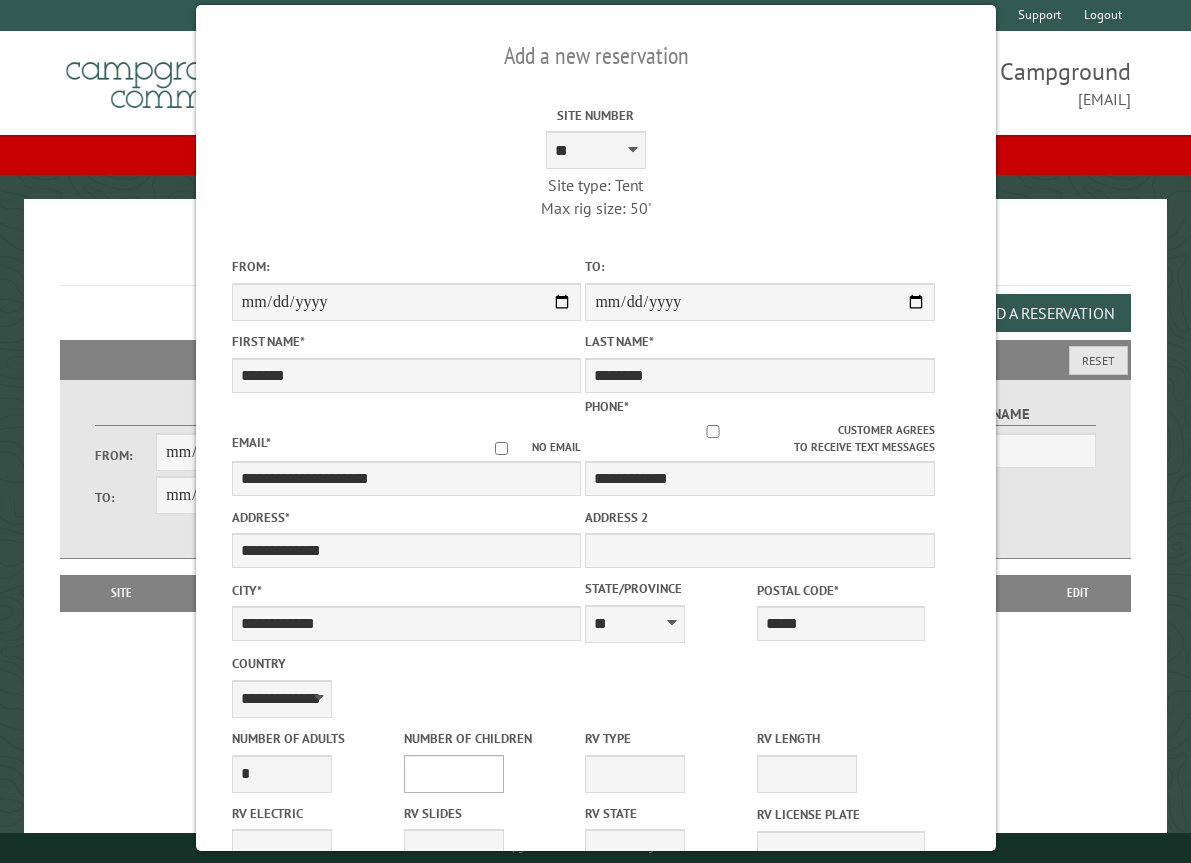 select on "*" 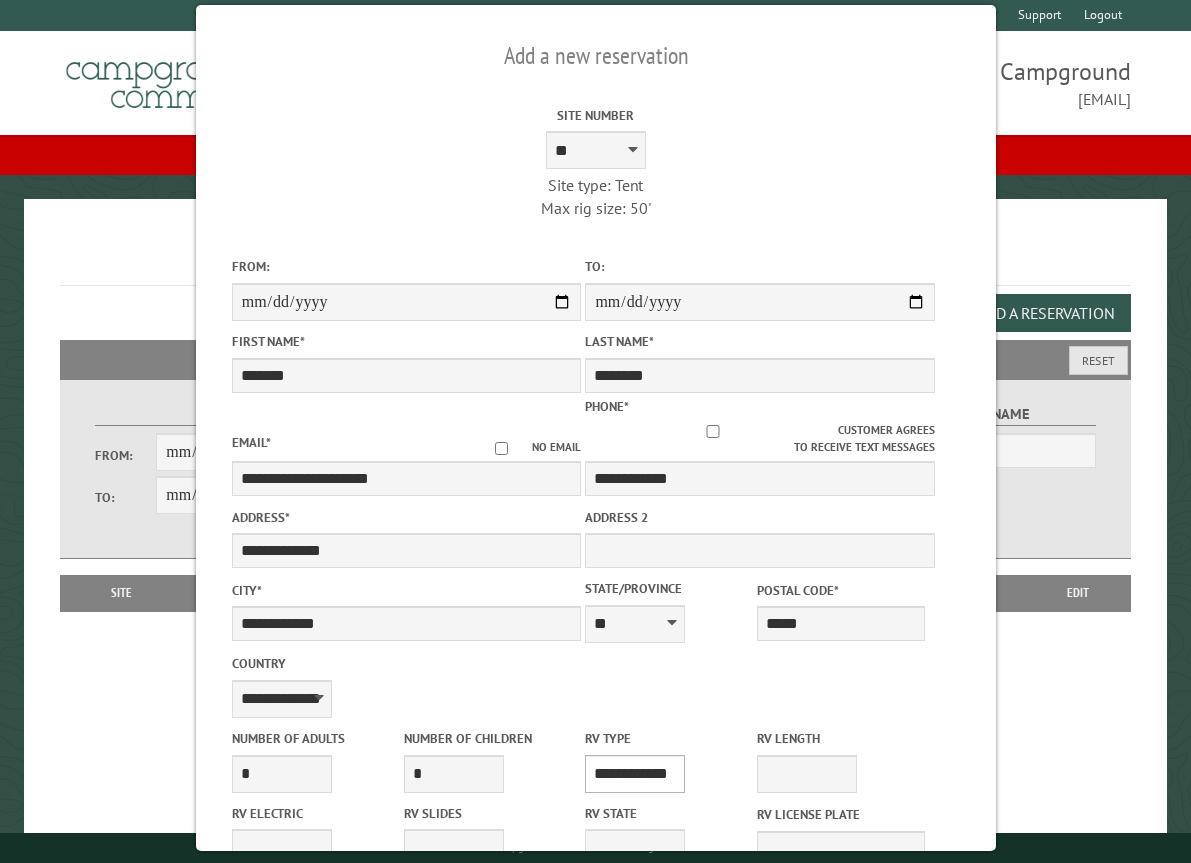 select on "****" 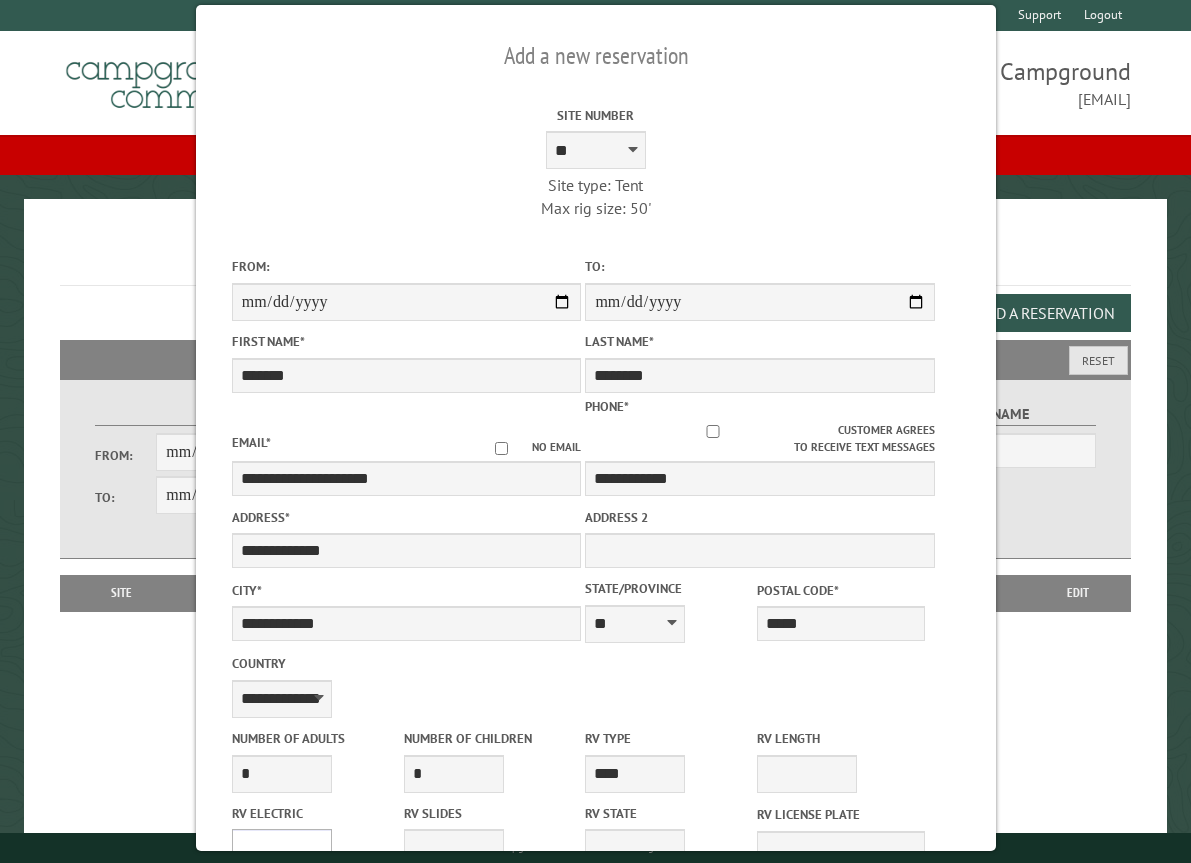 scroll, scrollTop: 5, scrollLeft: 0, axis: vertical 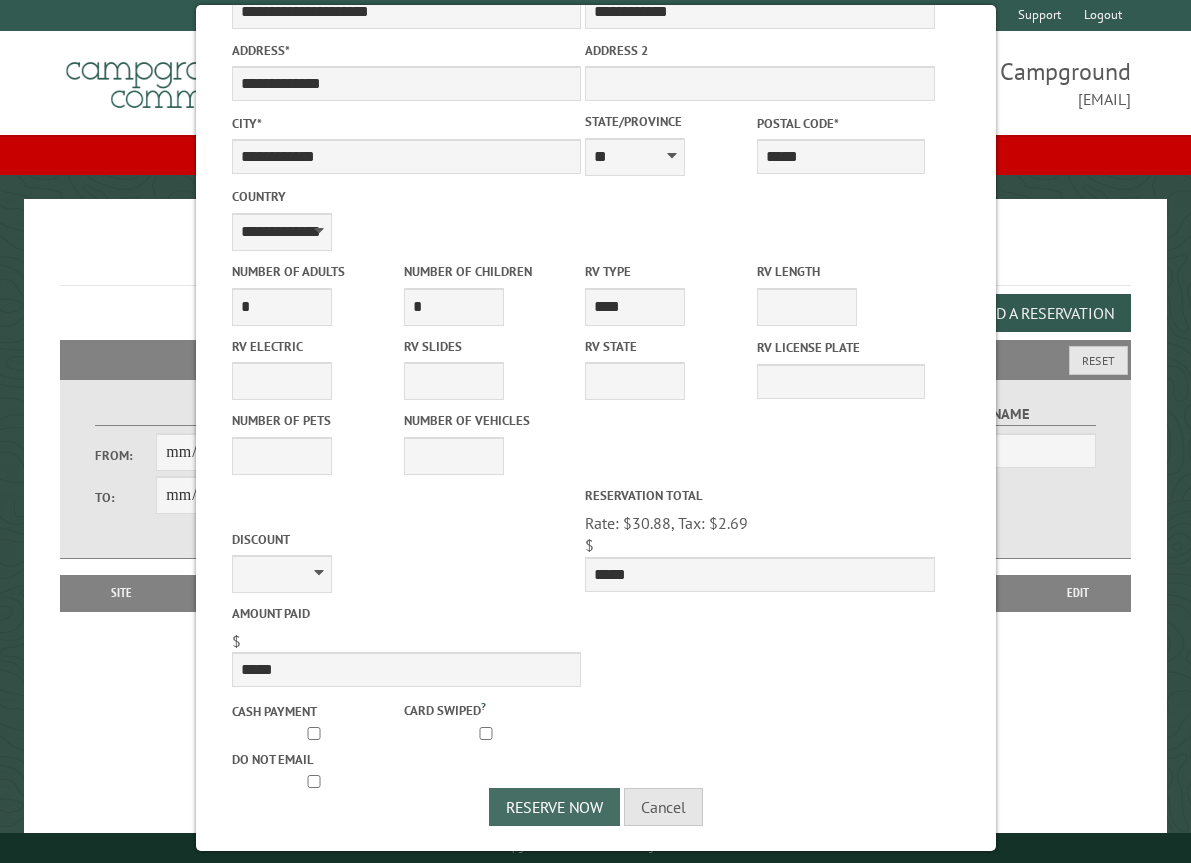 click on "Reserve Now" at bounding box center [554, 807] 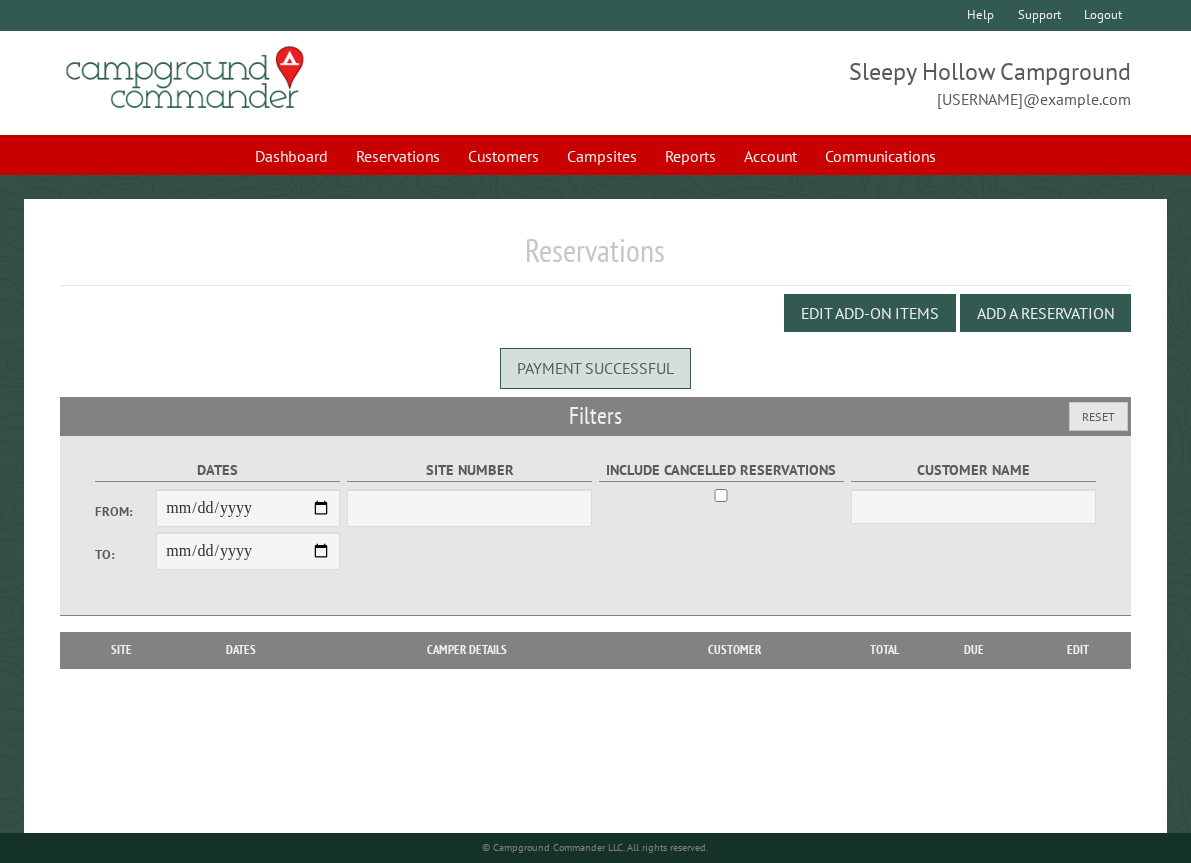 scroll, scrollTop: 0, scrollLeft: 0, axis: both 